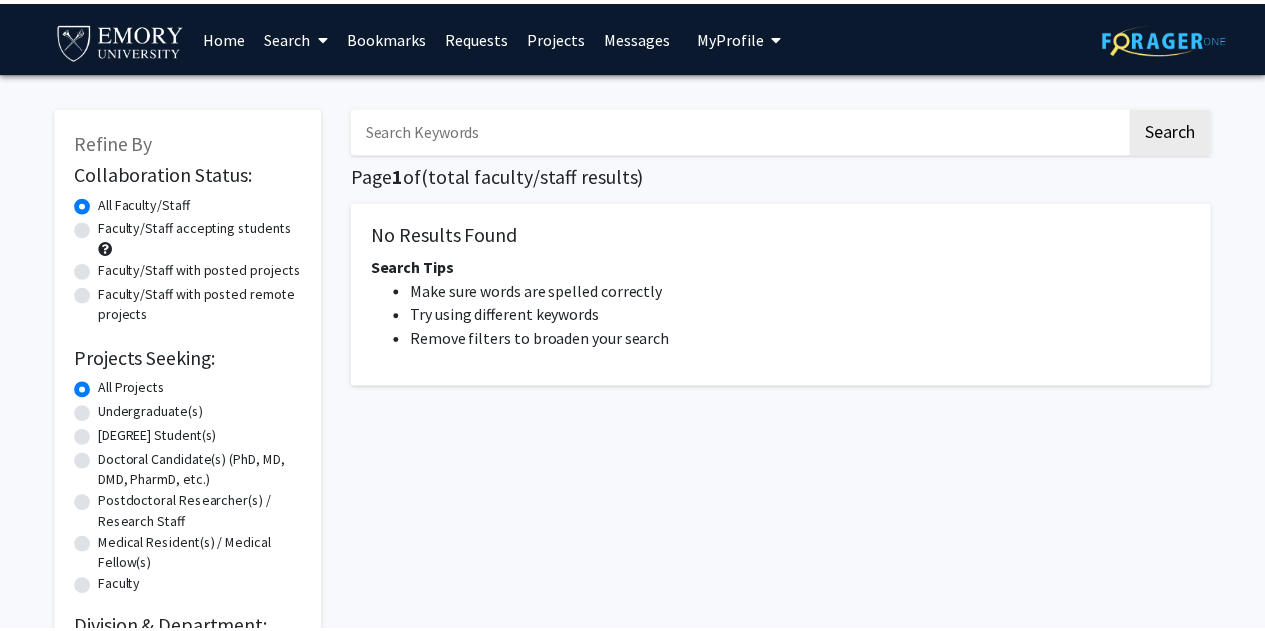 scroll, scrollTop: 0, scrollLeft: 0, axis: both 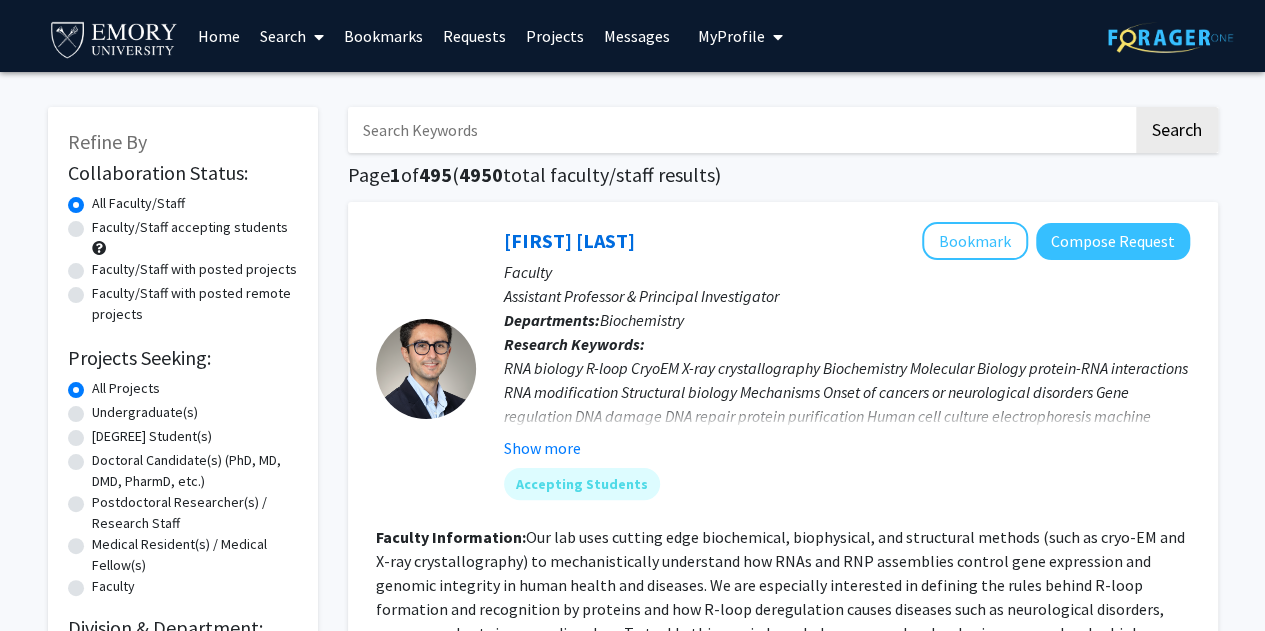 click at bounding box center (740, 130) 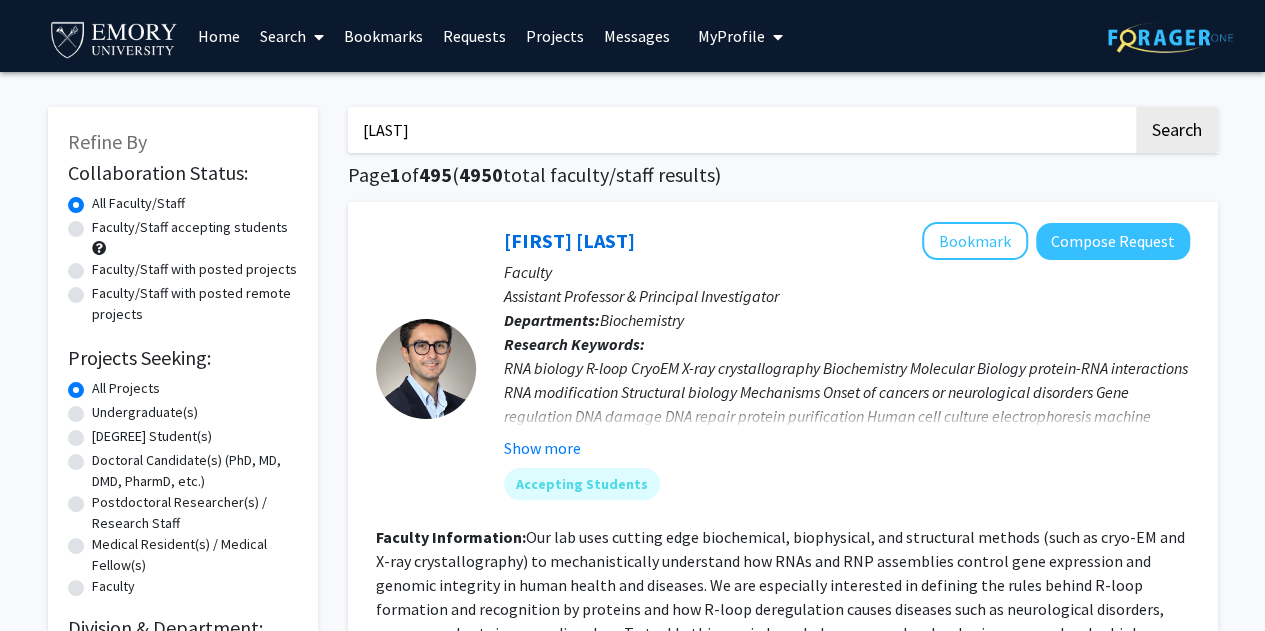 type on "rodman" 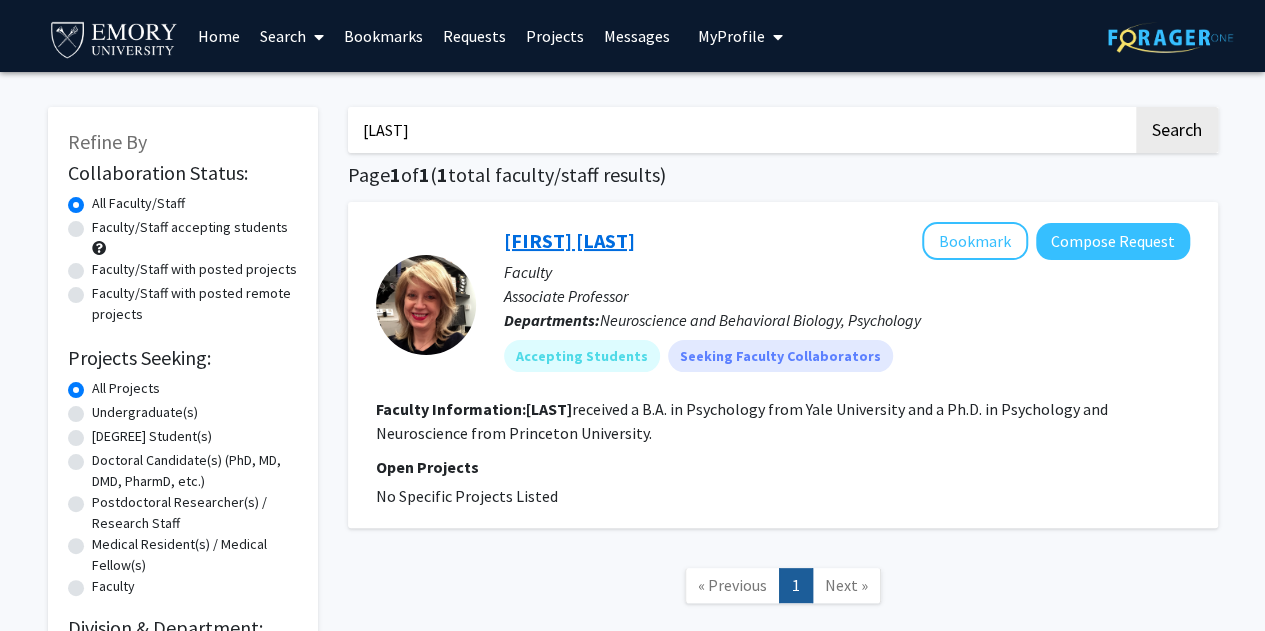 click on "Hillary Rodman" 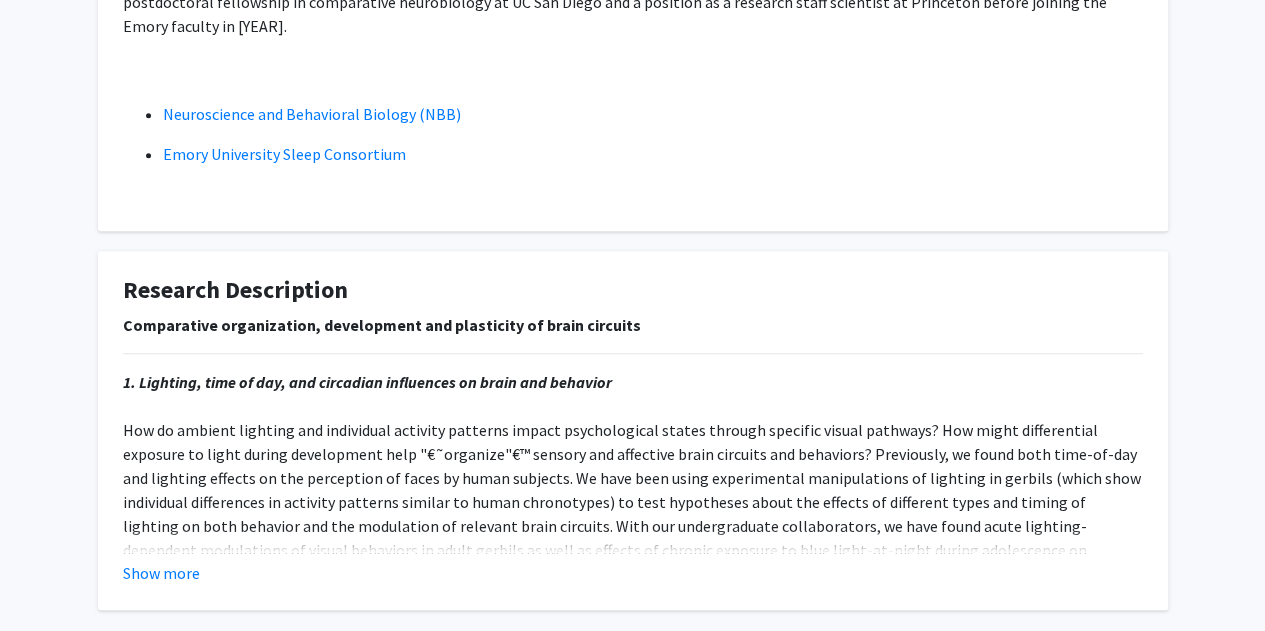 scroll, scrollTop: 487, scrollLeft: 0, axis: vertical 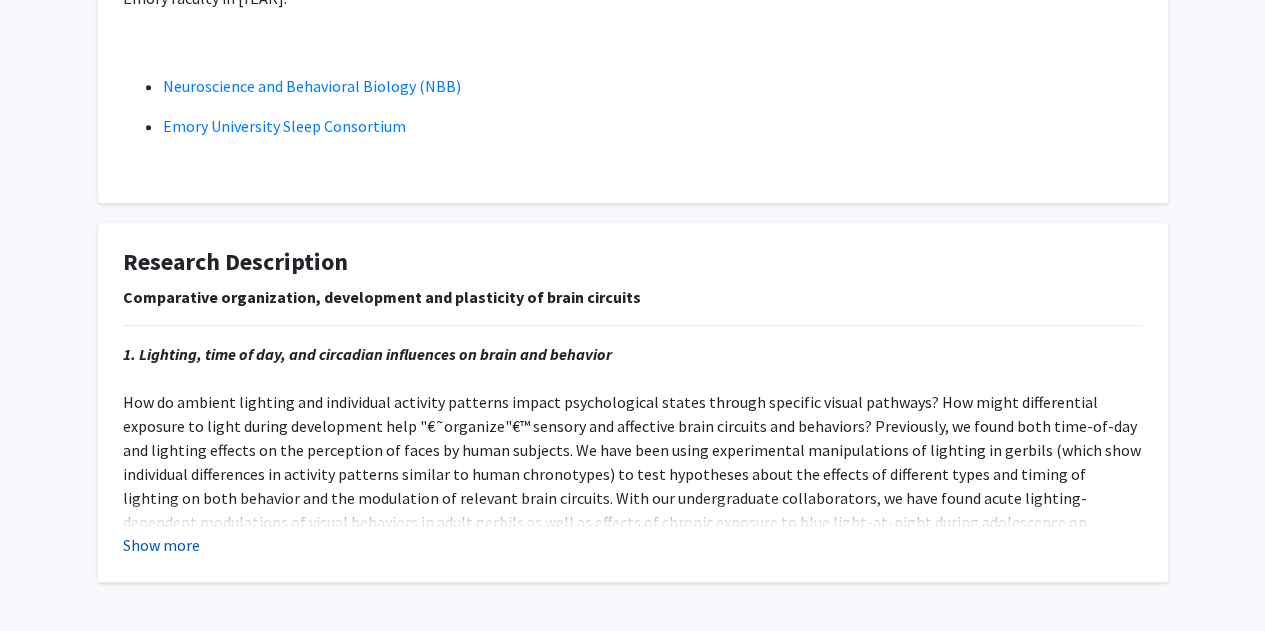 click on "Show more" 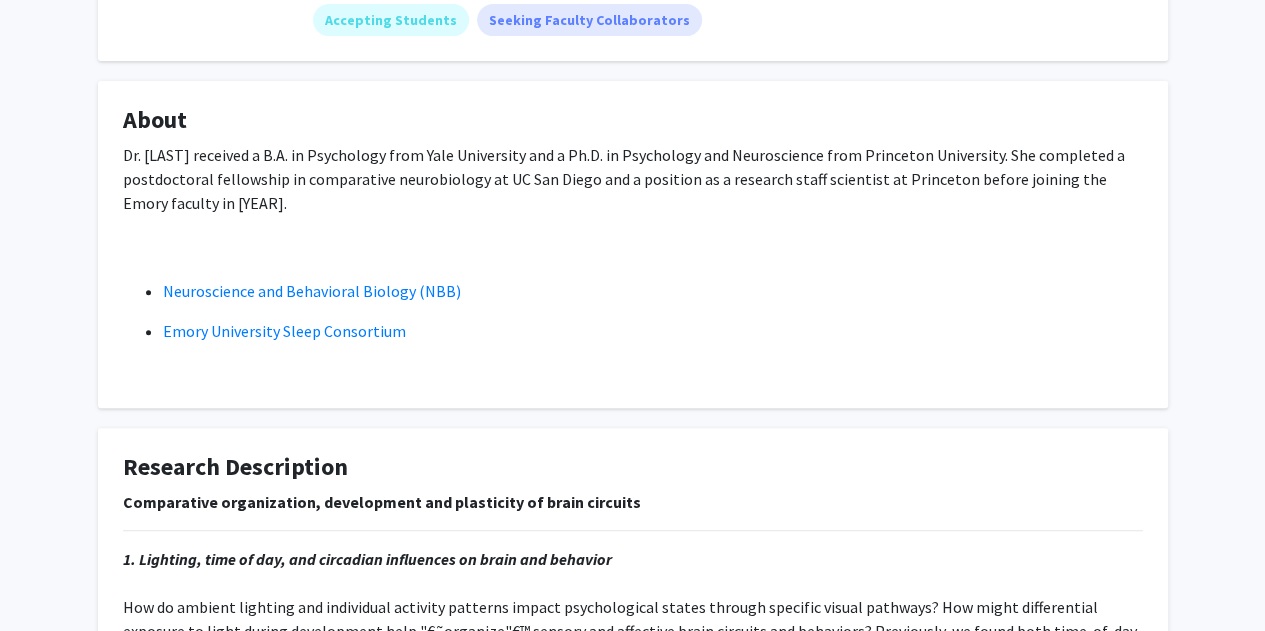 scroll, scrollTop: 280, scrollLeft: 0, axis: vertical 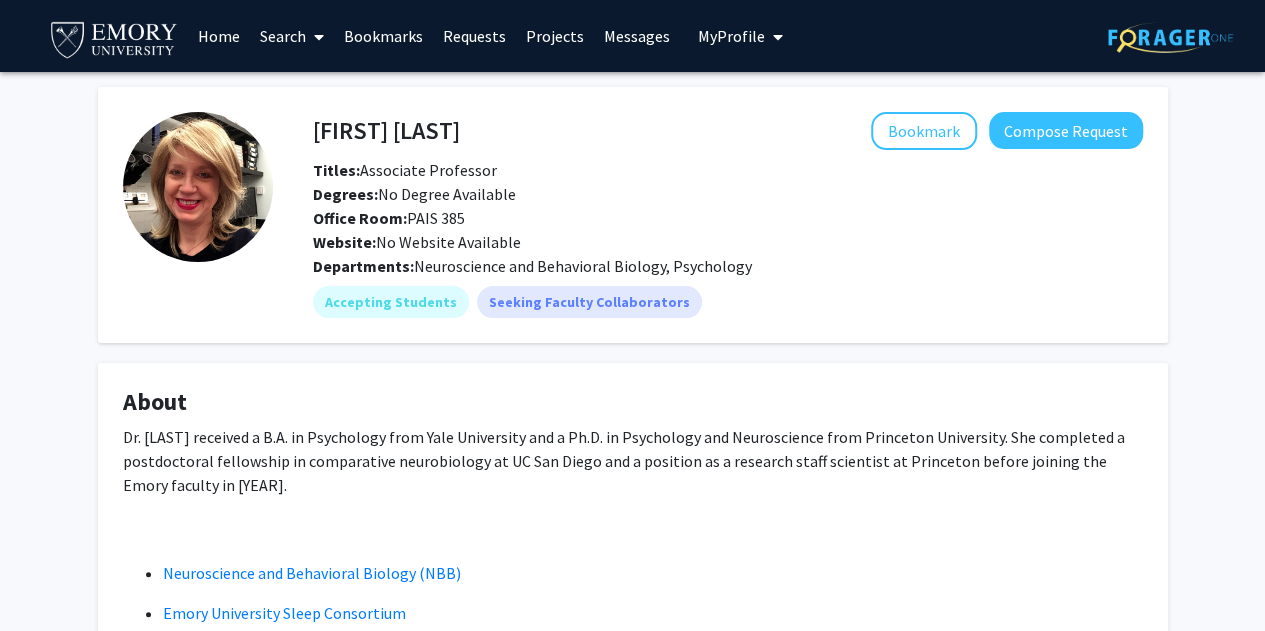 click on "Search" at bounding box center [292, 36] 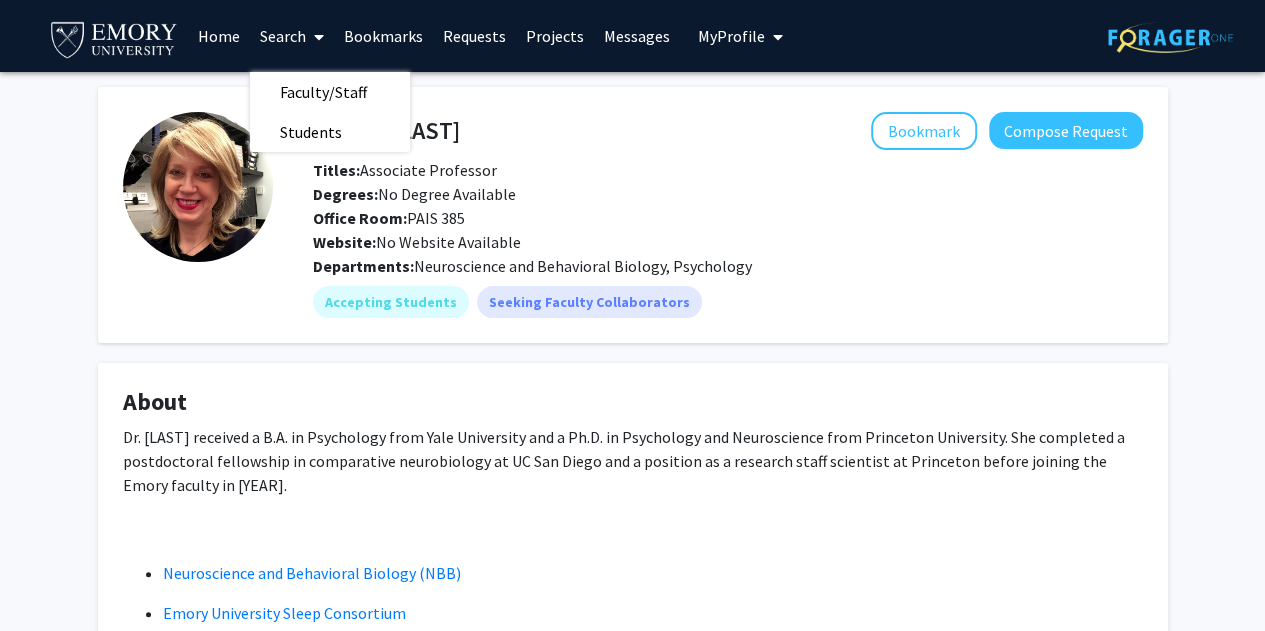 click on "Search" at bounding box center [292, 36] 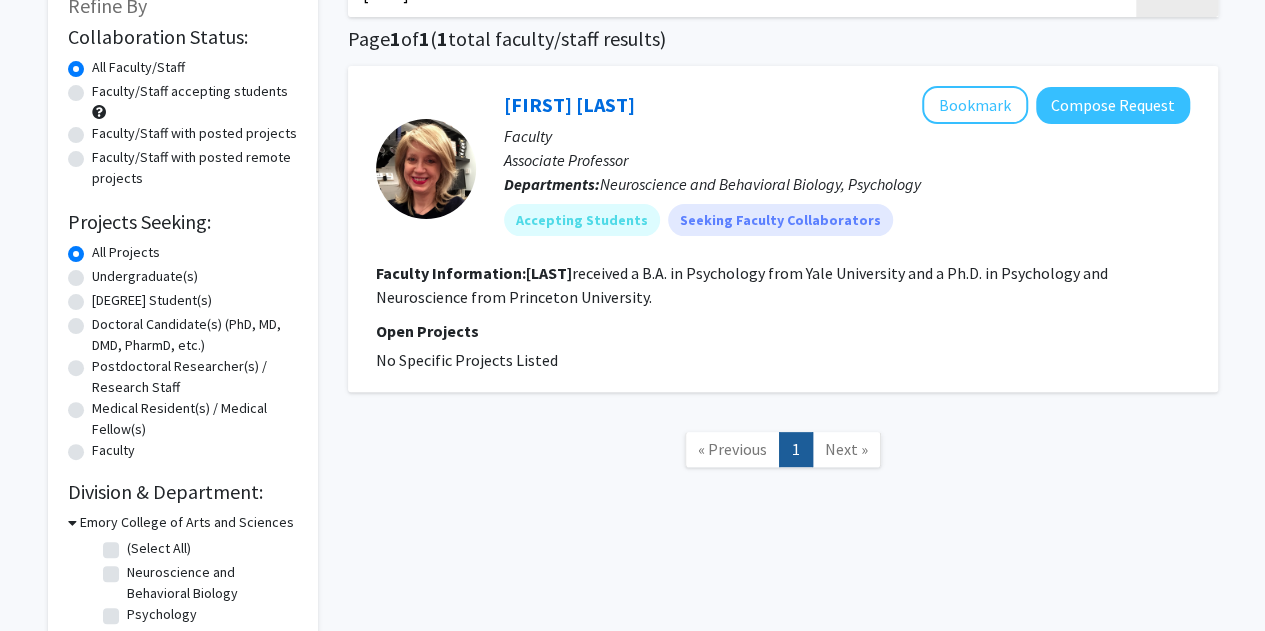 scroll, scrollTop: 138, scrollLeft: 0, axis: vertical 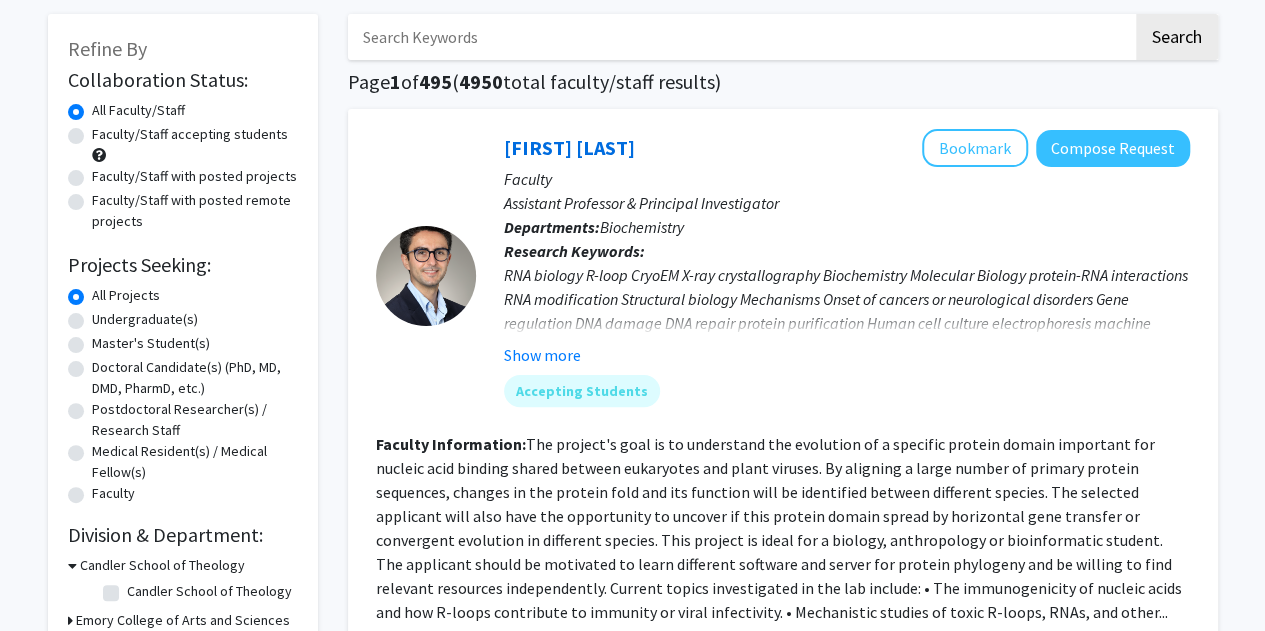 click on "Undergraduate(s)" 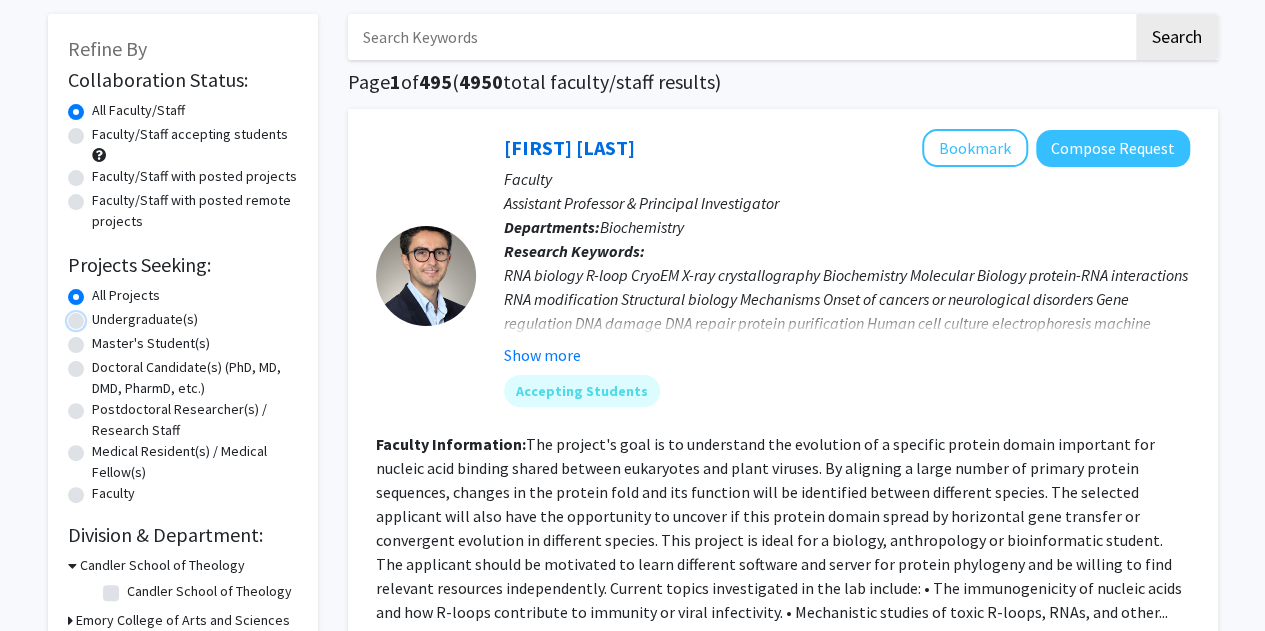 click on "Undergraduate(s)" at bounding box center [98, 315] 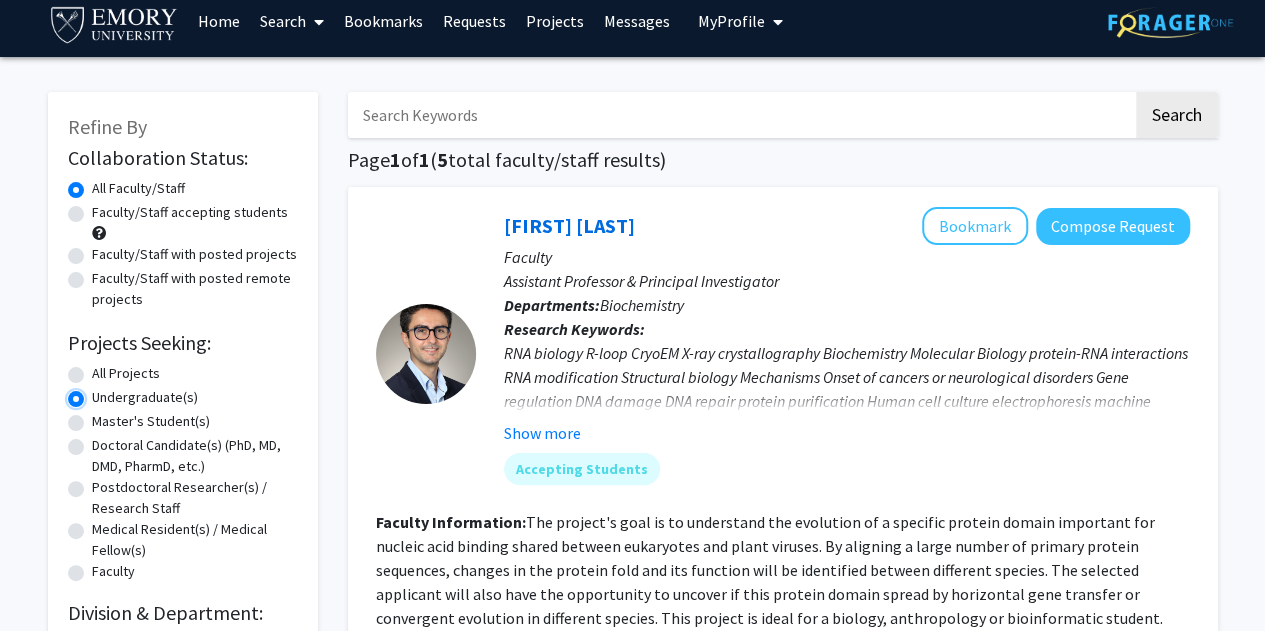 scroll, scrollTop: 14, scrollLeft: 0, axis: vertical 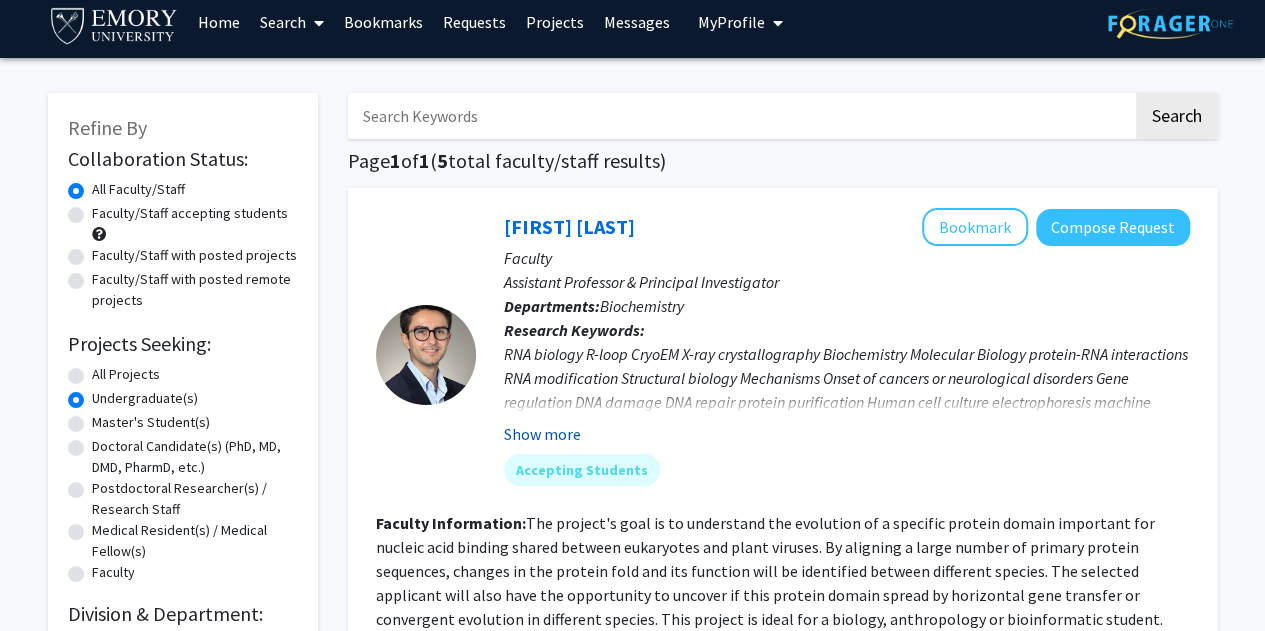 click on "Show more" 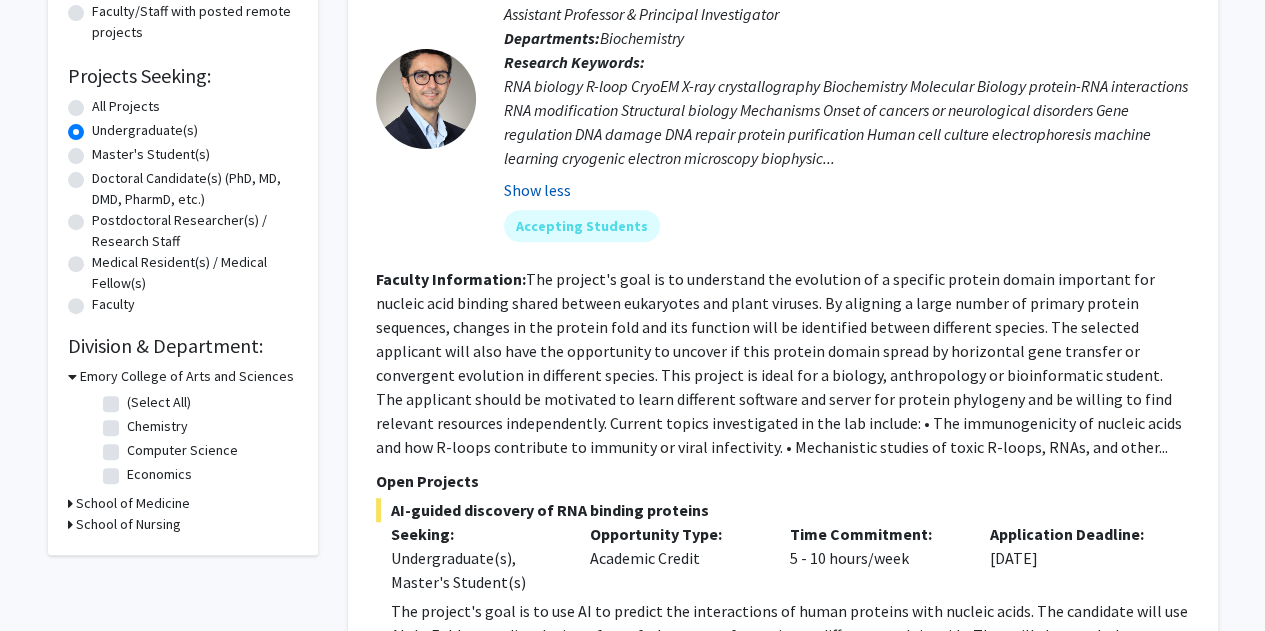scroll, scrollTop: 0, scrollLeft: 0, axis: both 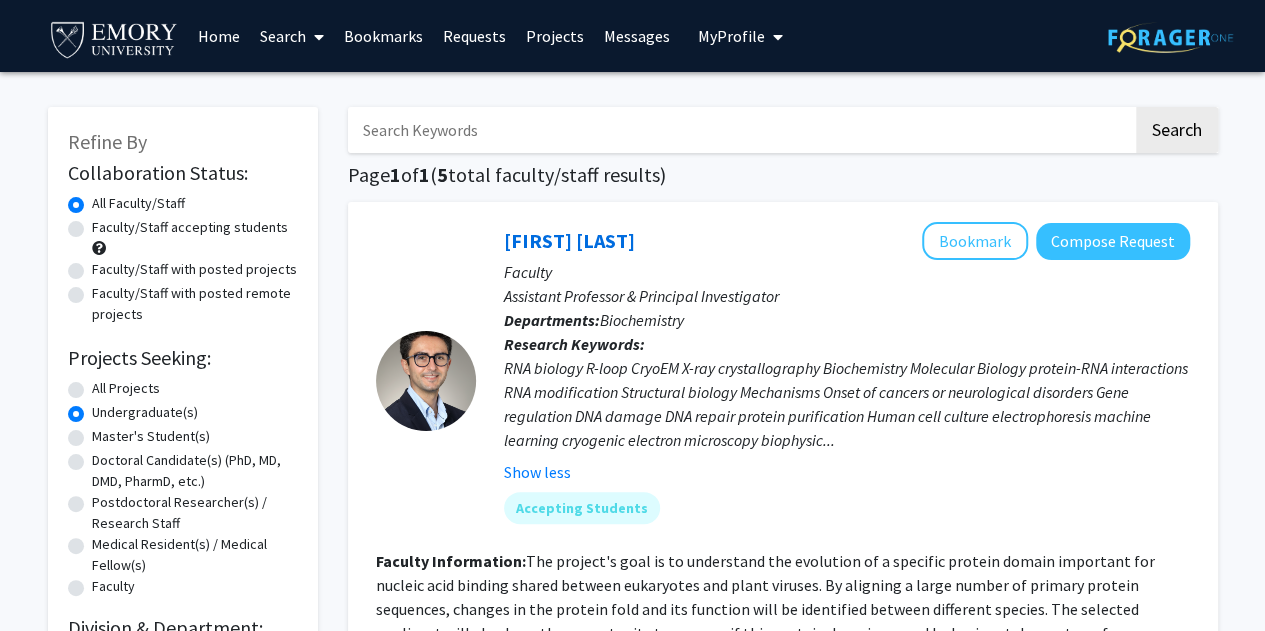 click on "Bookmarks" at bounding box center (383, 36) 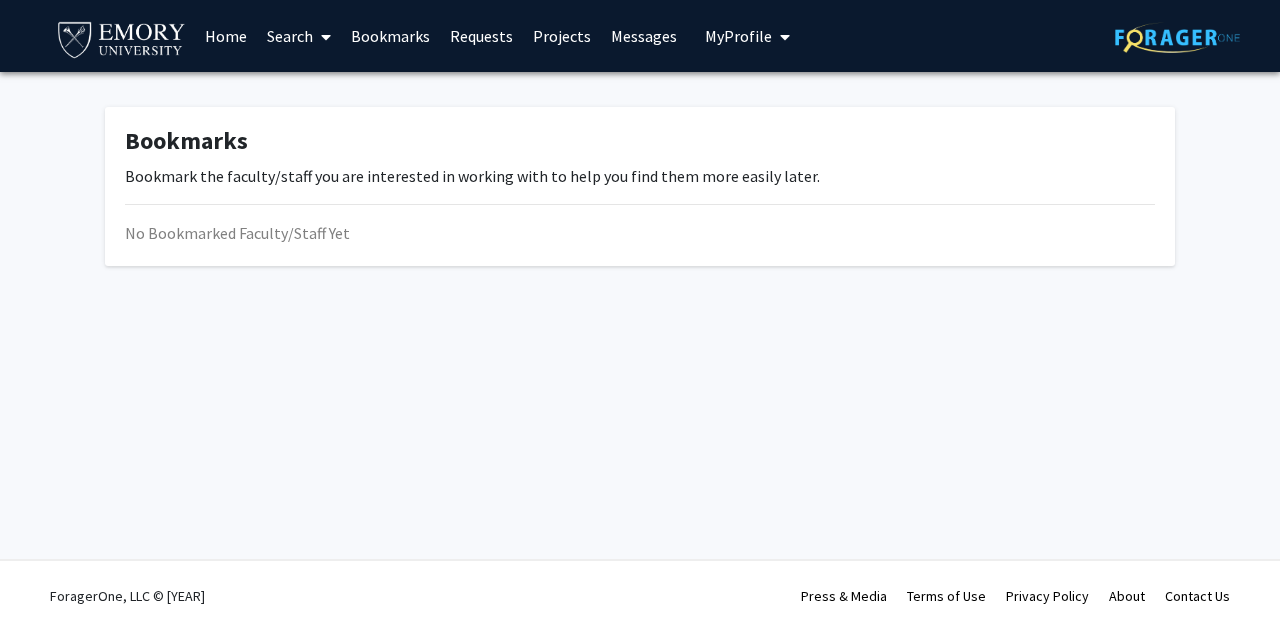 click at bounding box center [326, 37] 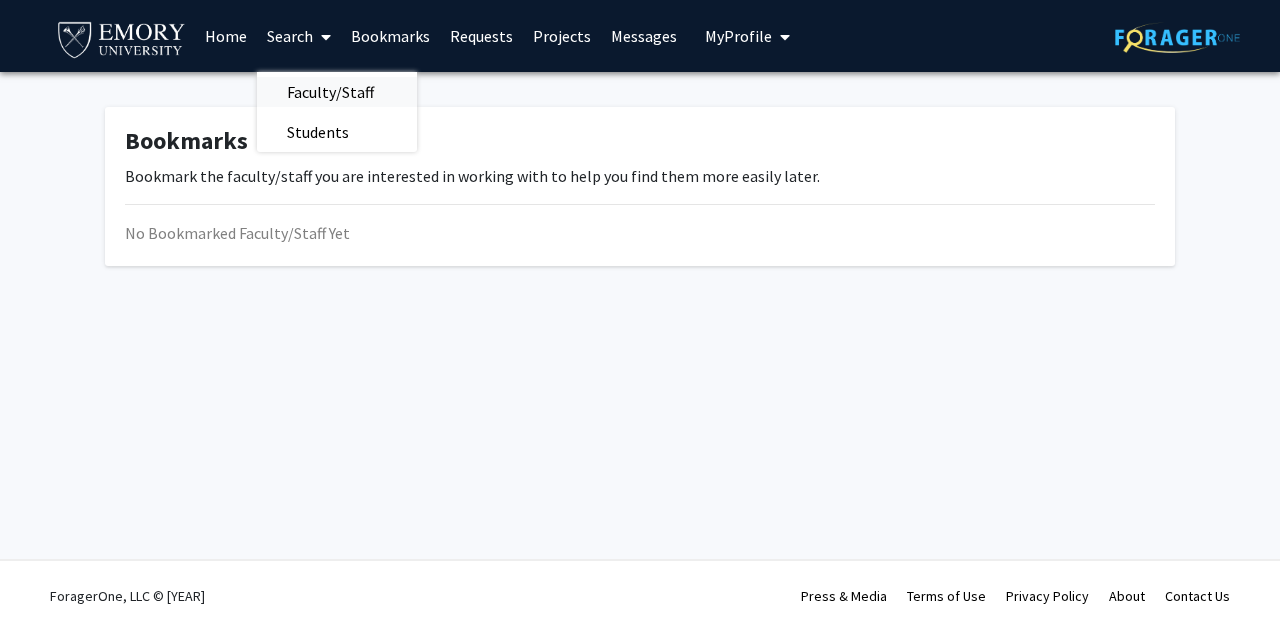 click on "Faculty/Staff" at bounding box center [330, 92] 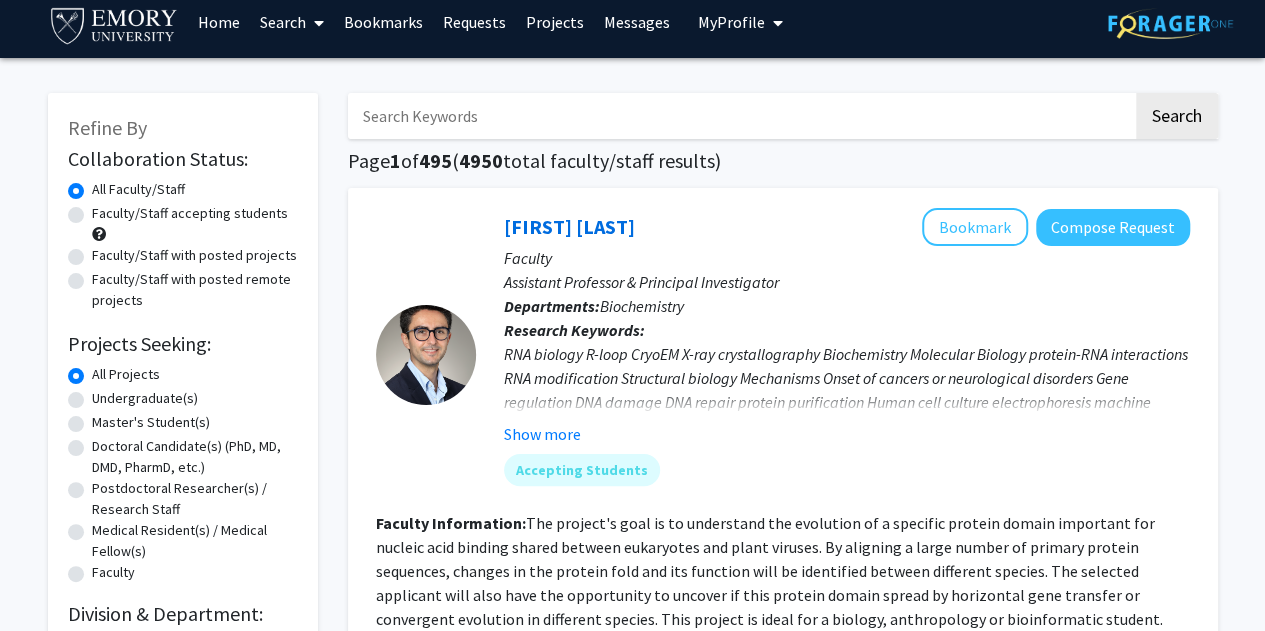 scroll, scrollTop: 15, scrollLeft: 0, axis: vertical 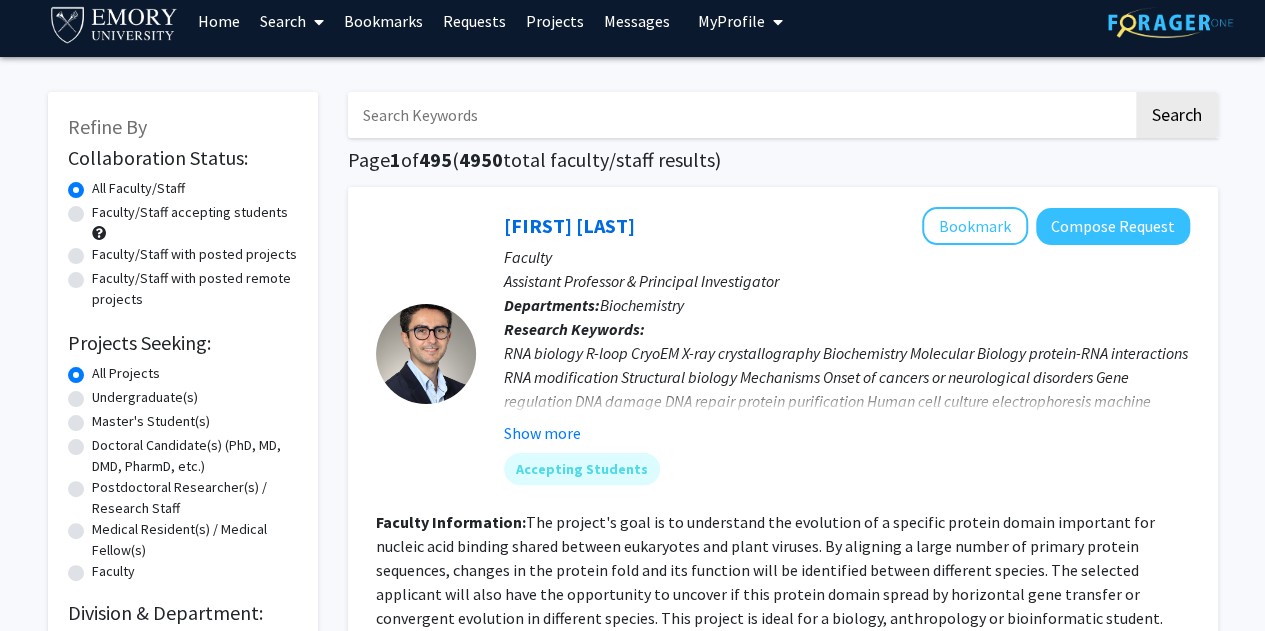 drag, startPoint x: 98, startPoint y: 402, endPoint x: 74, endPoint y: 403, distance: 24.020824 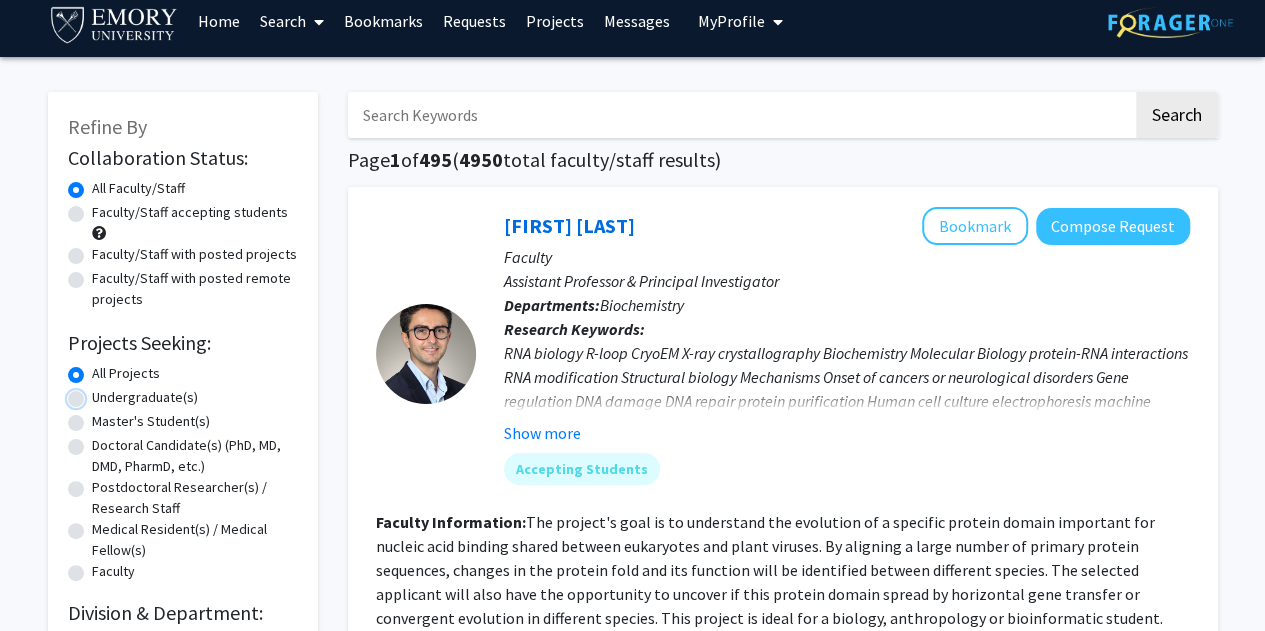 click on "Undergraduate(s)" at bounding box center [98, 393] 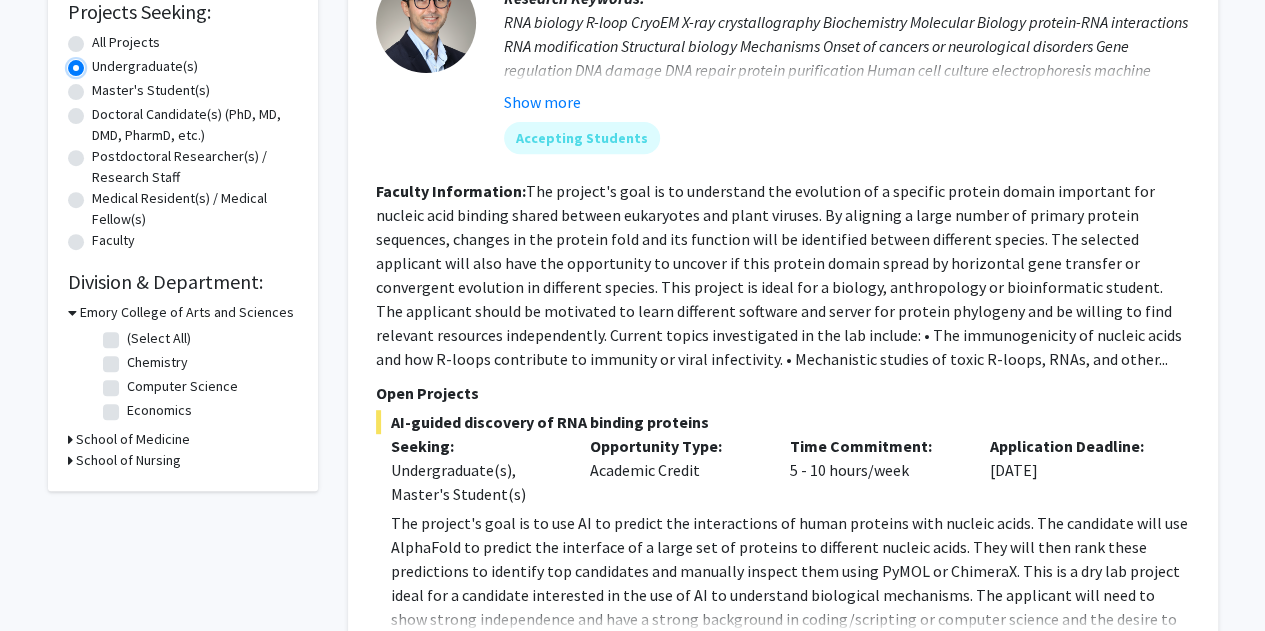 scroll, scrollTop: 347, scrollLeft: 0, axis: vertical 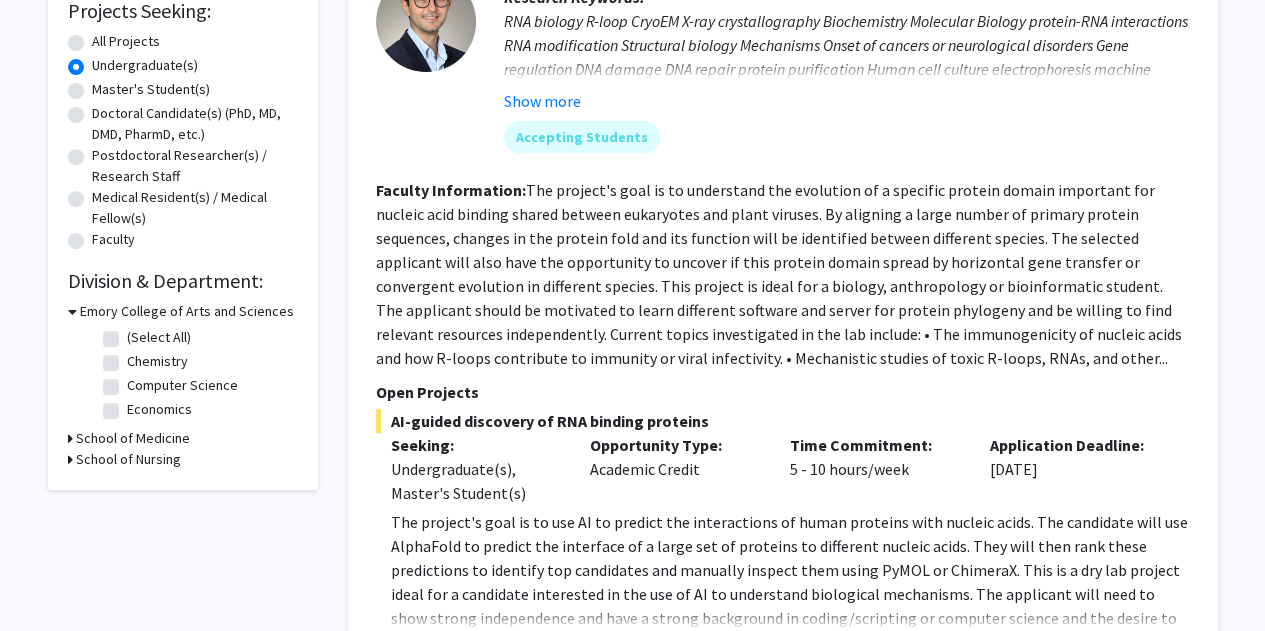 click on "Chemistry" 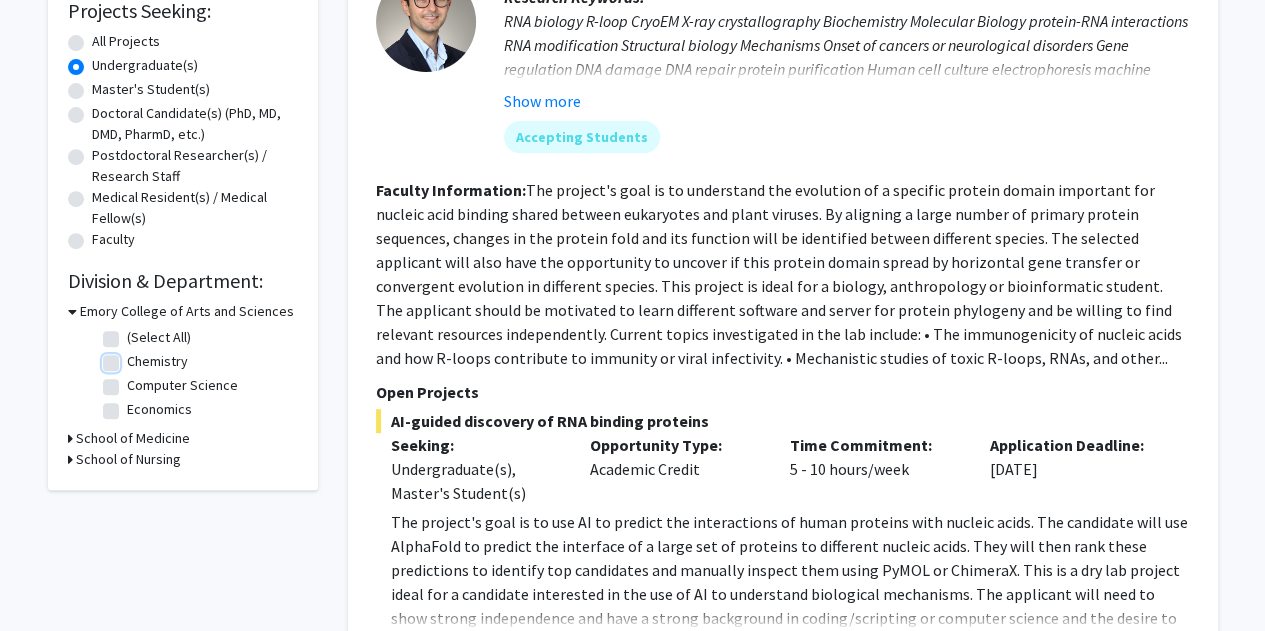 click on "Chemistry" at bounding box center [133, 357] 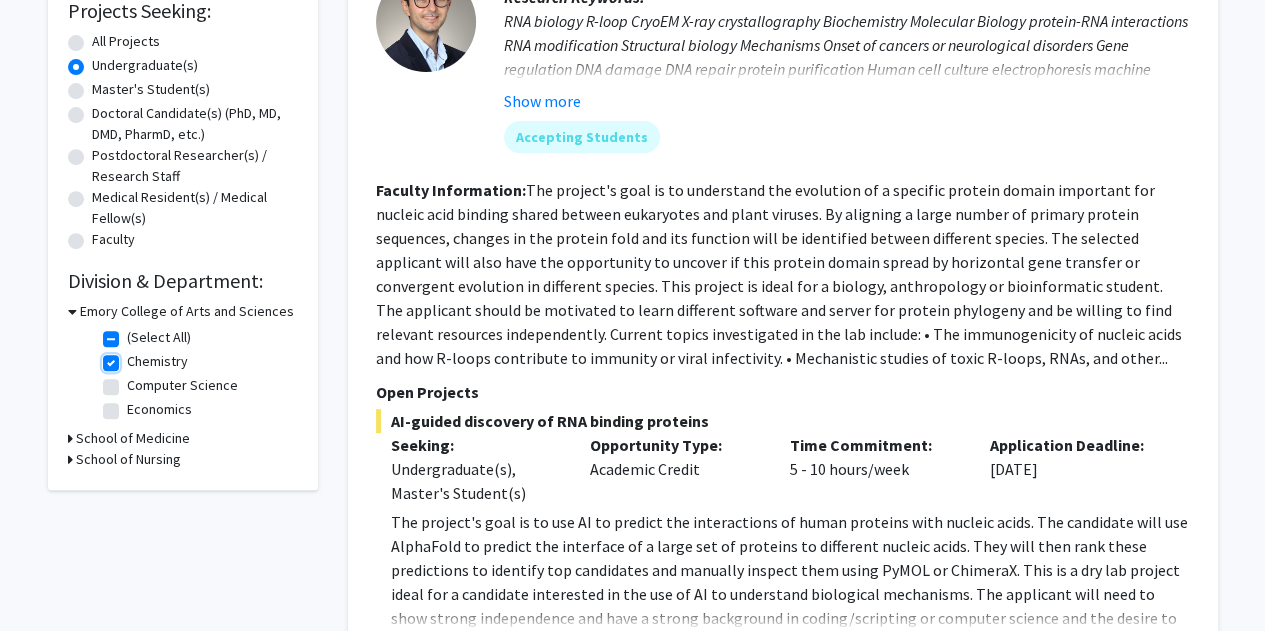 checkbox on "true" 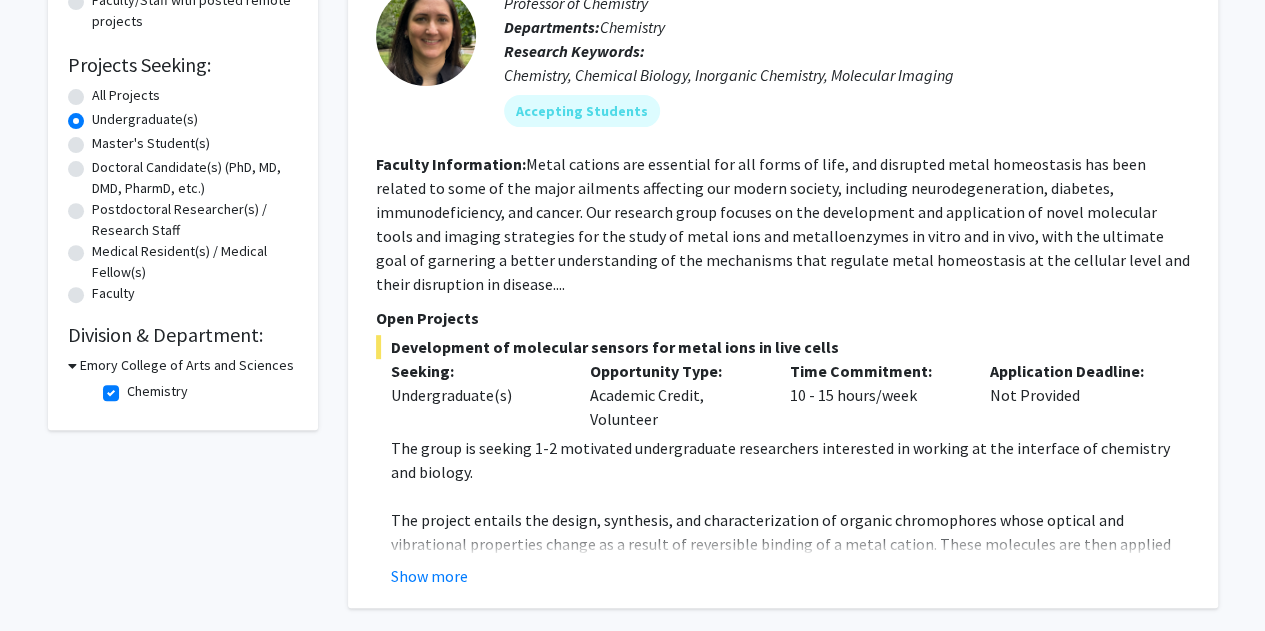 scroll, scrollTop: 295, scrollLeft: 0, axis: vertical 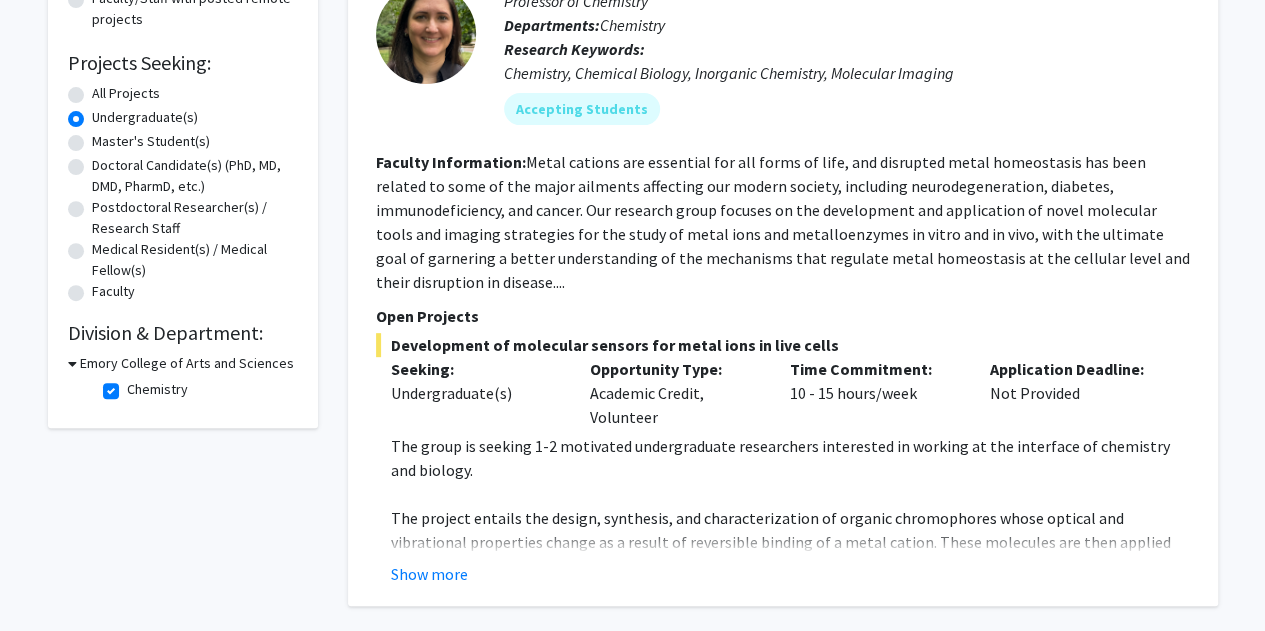 click on "Chemistry" 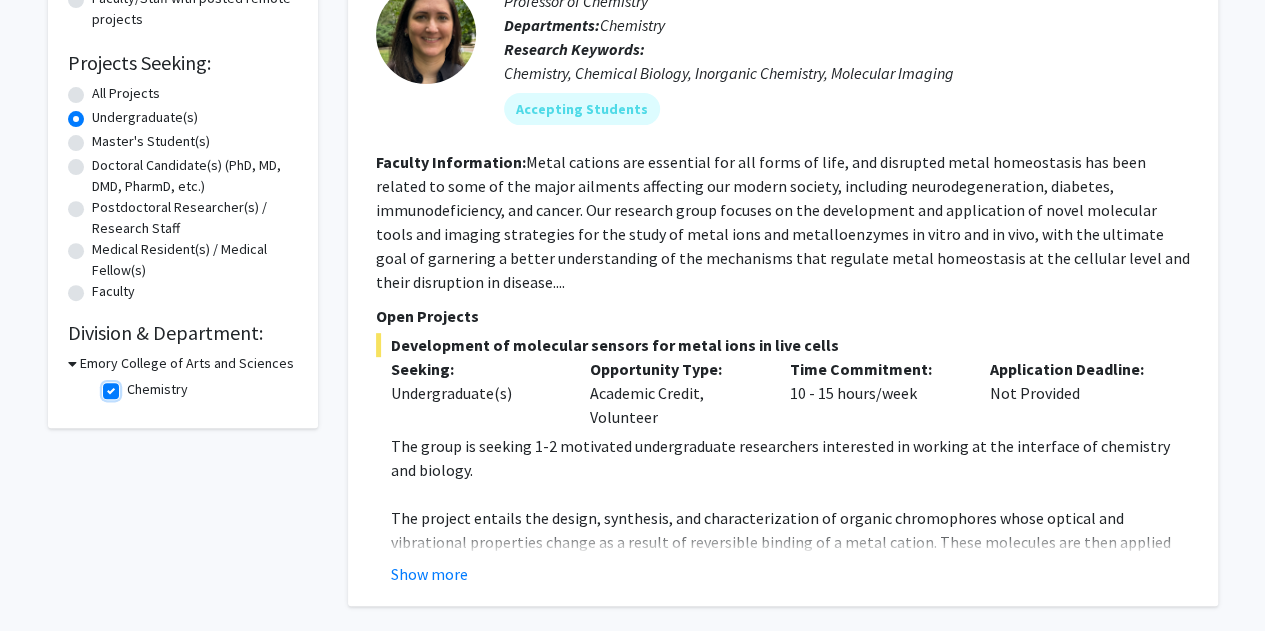 click on "Chemistry" at bounding box center (133, 385) 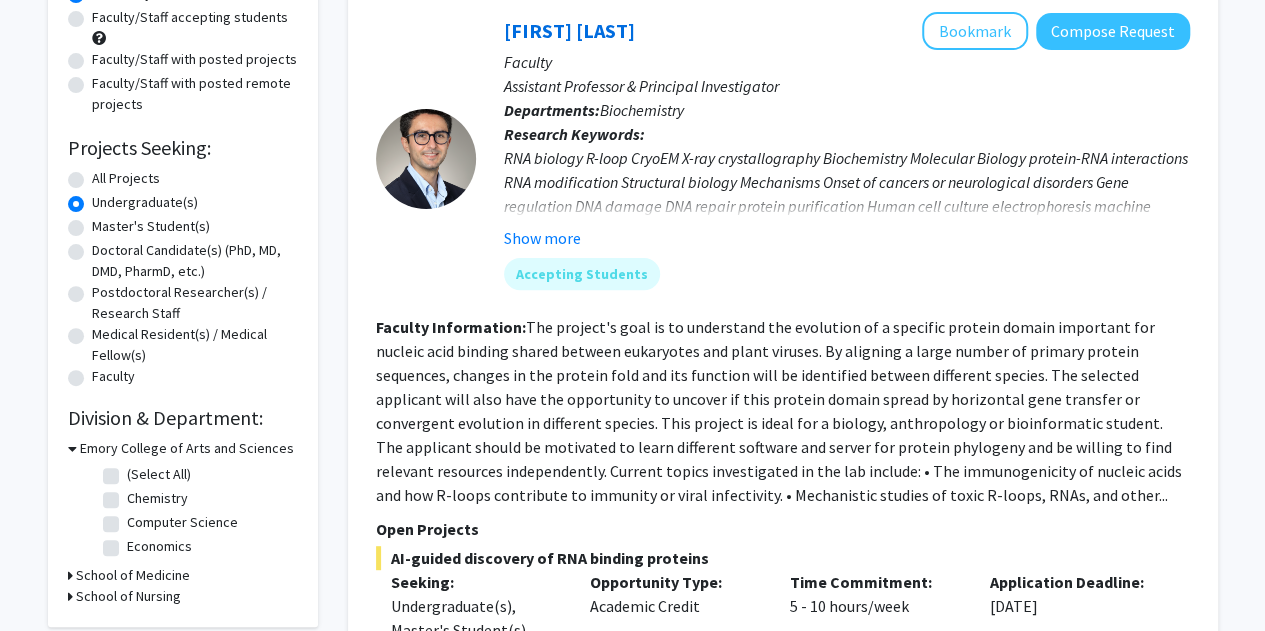 scroll, scrollTop: 208, scrollLeft: 0, axis: vertical 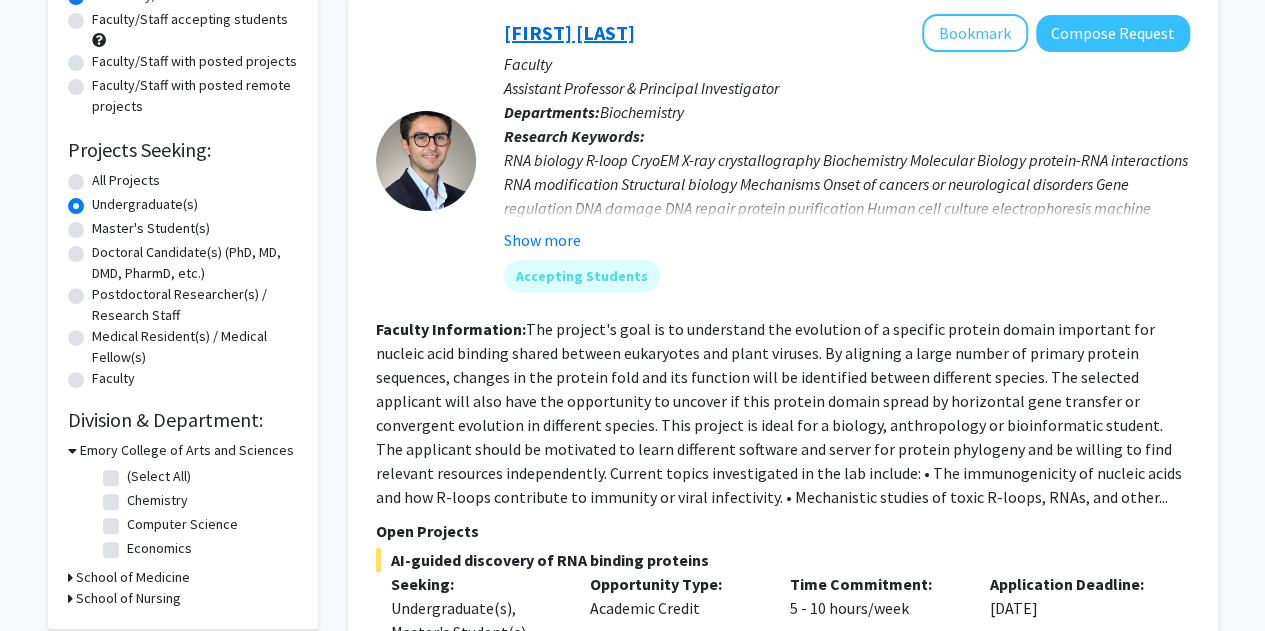 click on "[FIRST] [LAST]" 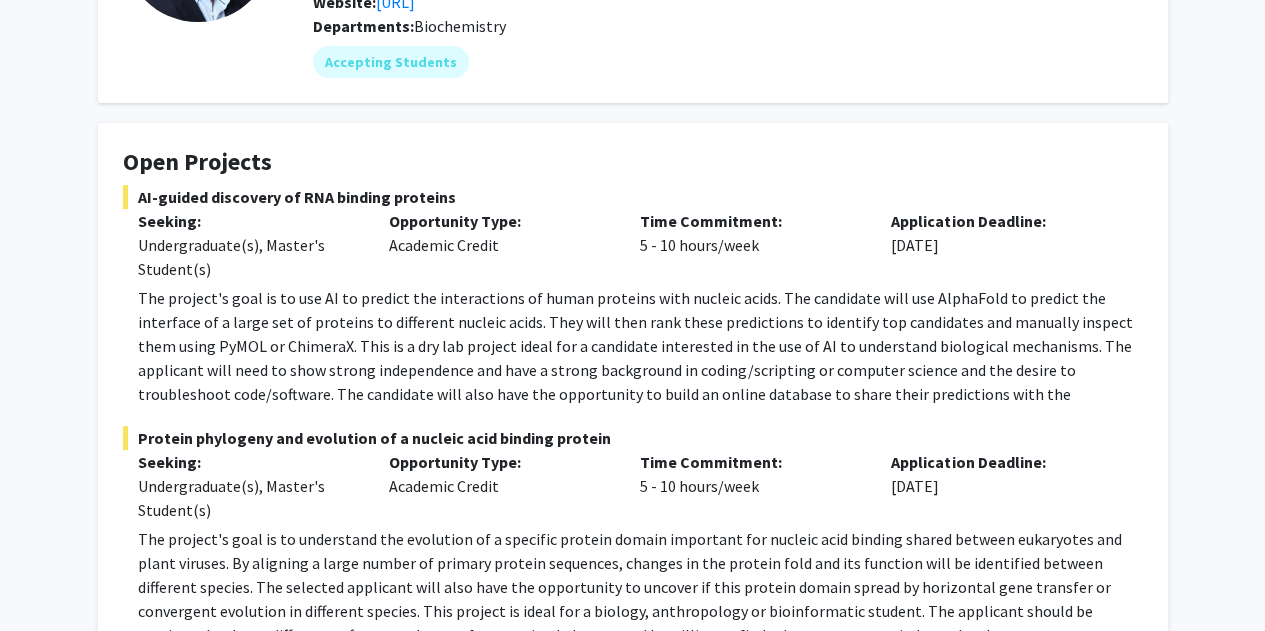 scroll, scrollTop: 0, scrollLeft: 0, axis: both 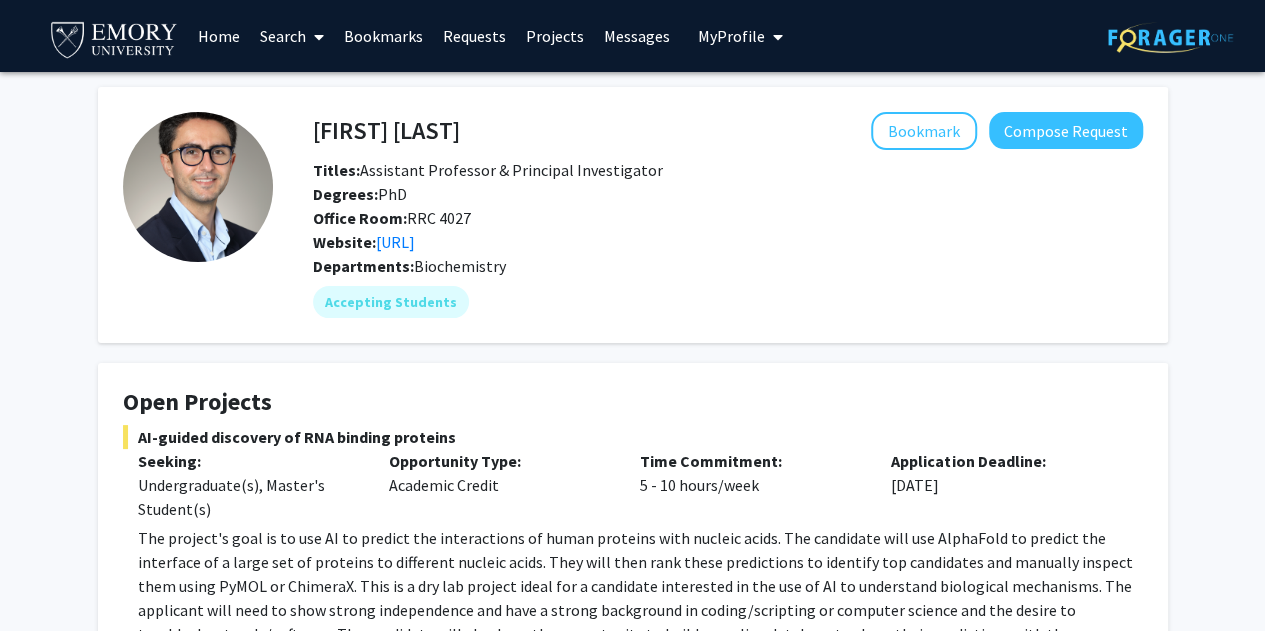 click at bounding box center (315, 37) 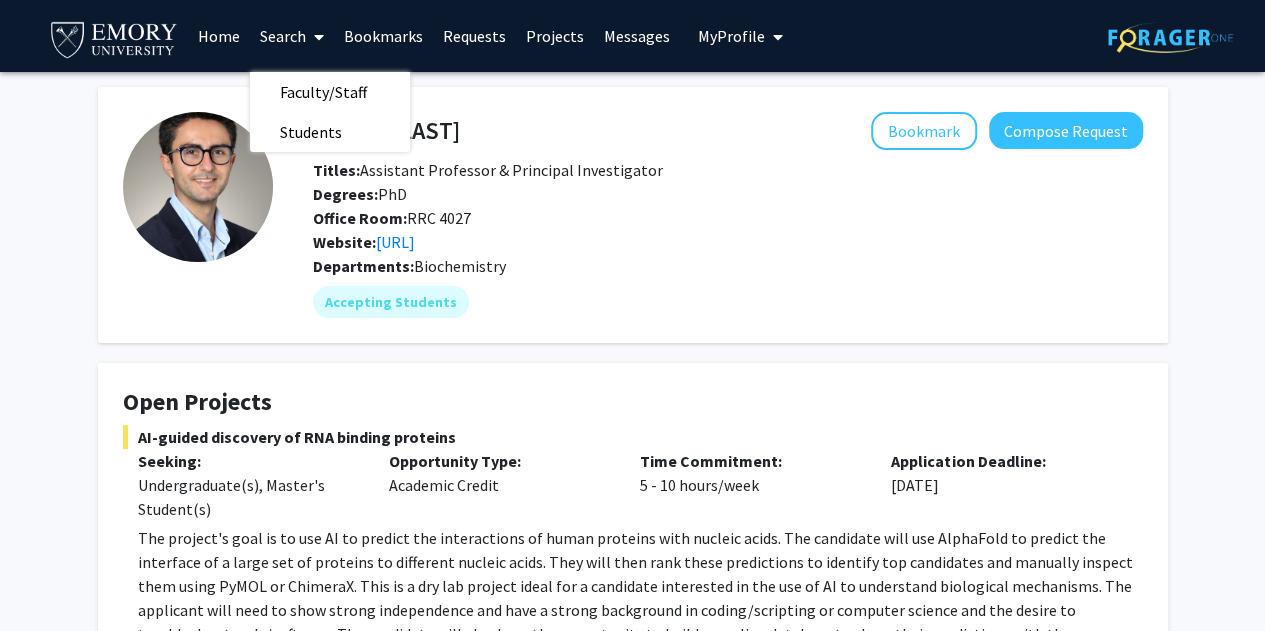 click on "[FIRST] [LAST] Bookmark
Compose Request  Titles:   [TITLE] & [TITLE]  Degrees:   [DEGREE]  Office Room:   [ROOM]  Website:  [URL] Departments:   [DEPARTMENT]  Accepting Students" 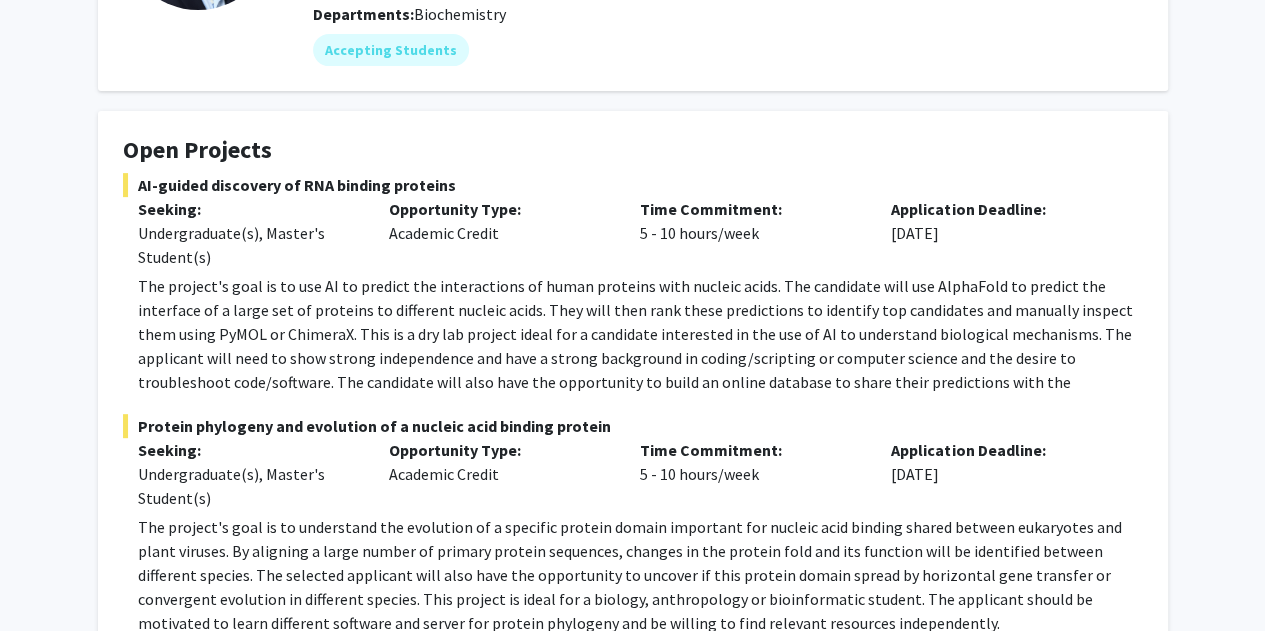 scroll, scrollTop: 256, scrollLeft: 0, axis: vertical 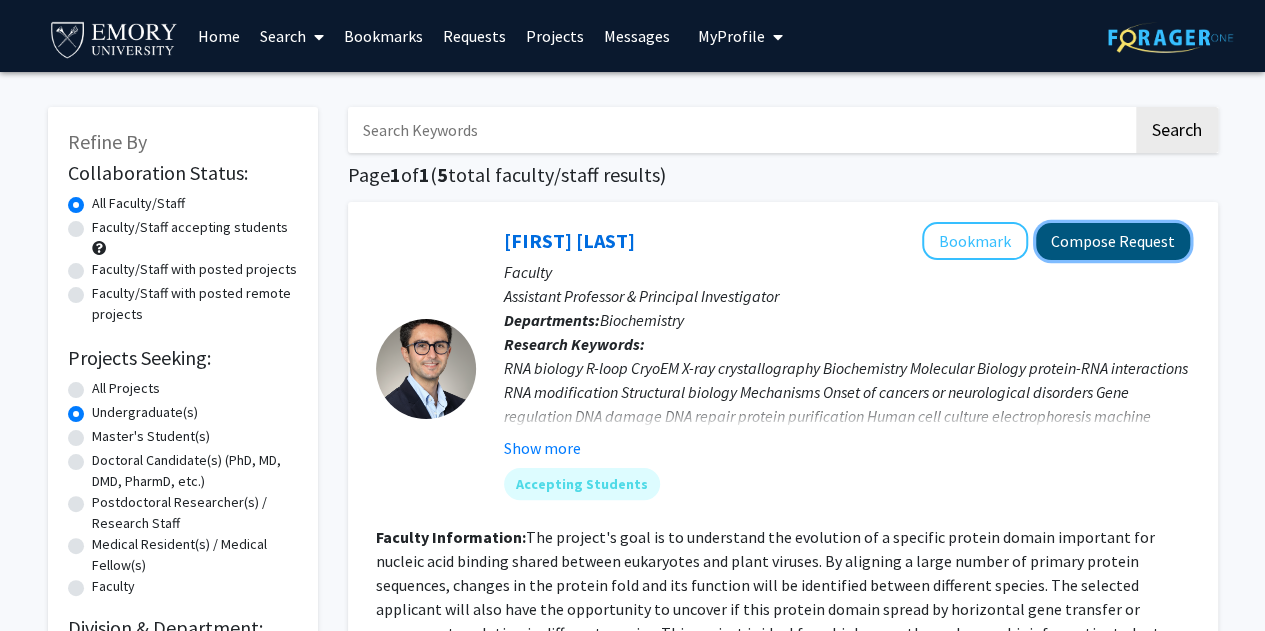 click on "Compose Request" 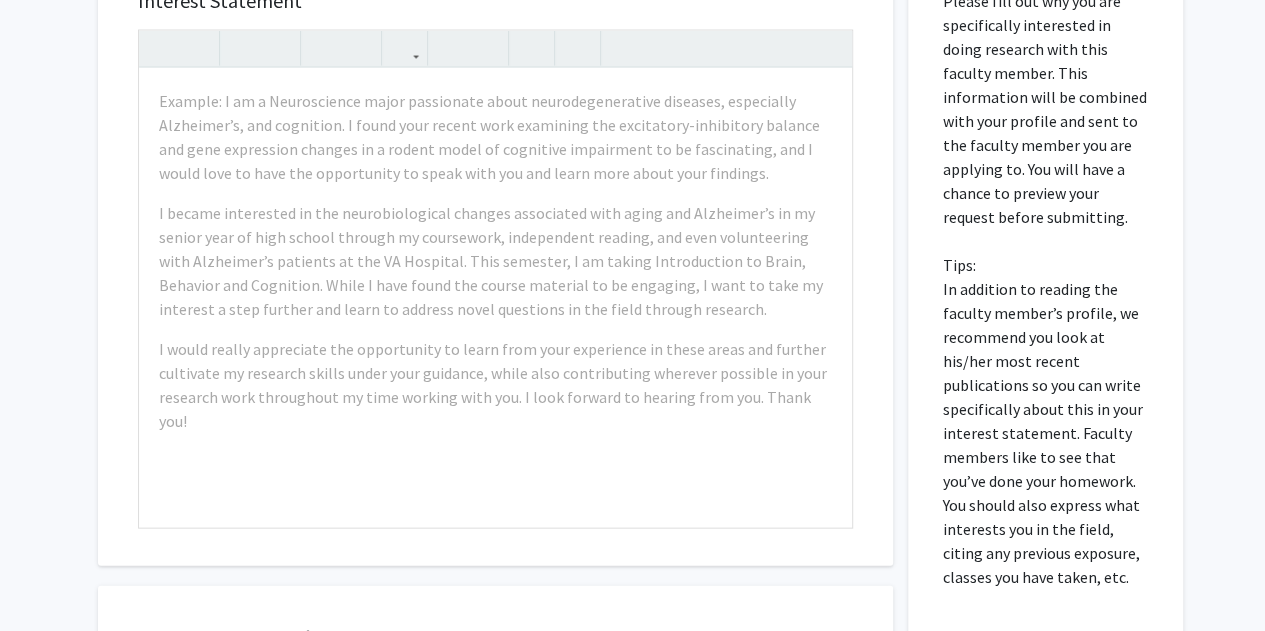 scroll, scrollTop: 1930, scrollLeft: 0, axis: vertical 